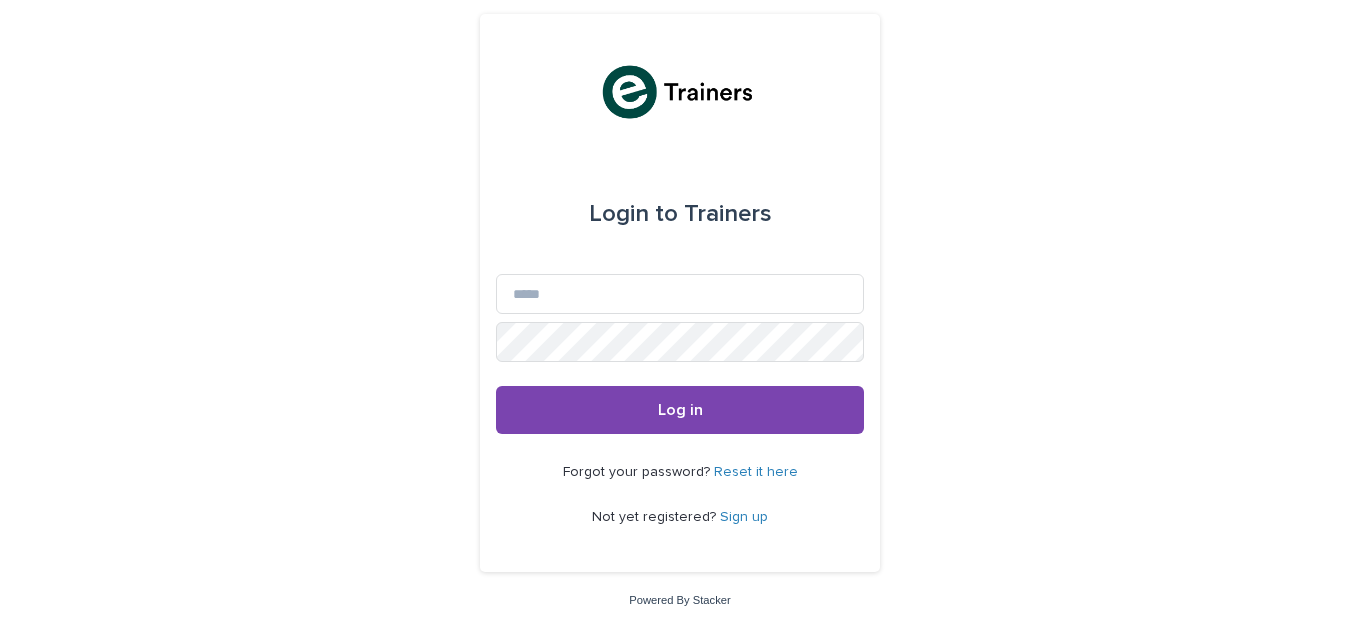 scroll, scrollTop: 0, scrollLeft: 0, axis: both 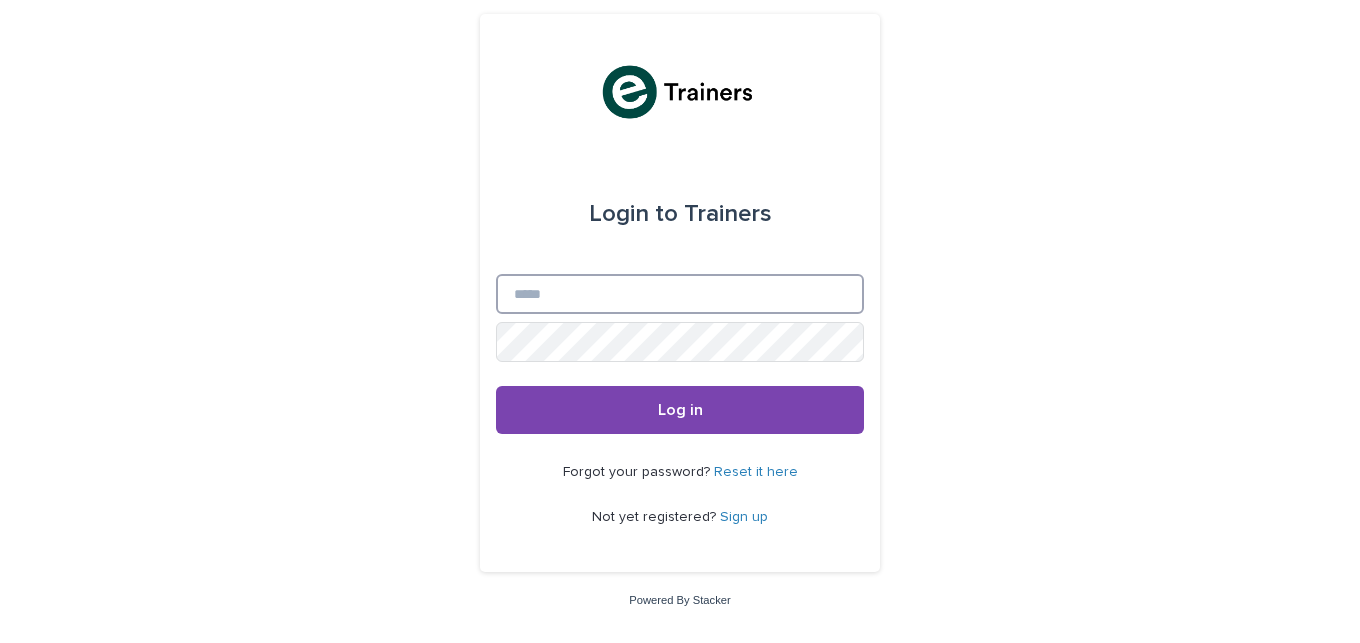 click on "Email" at bounding box center [680, 294] 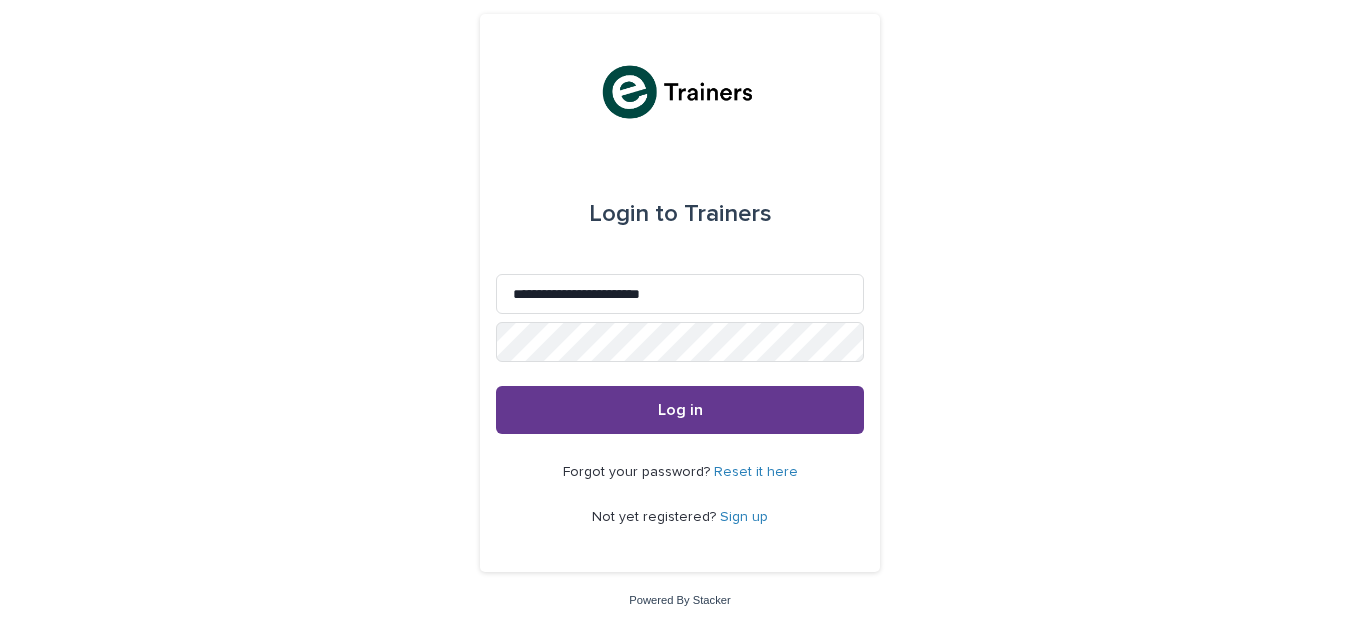click on "Log in" at bounding box center [680, 410] 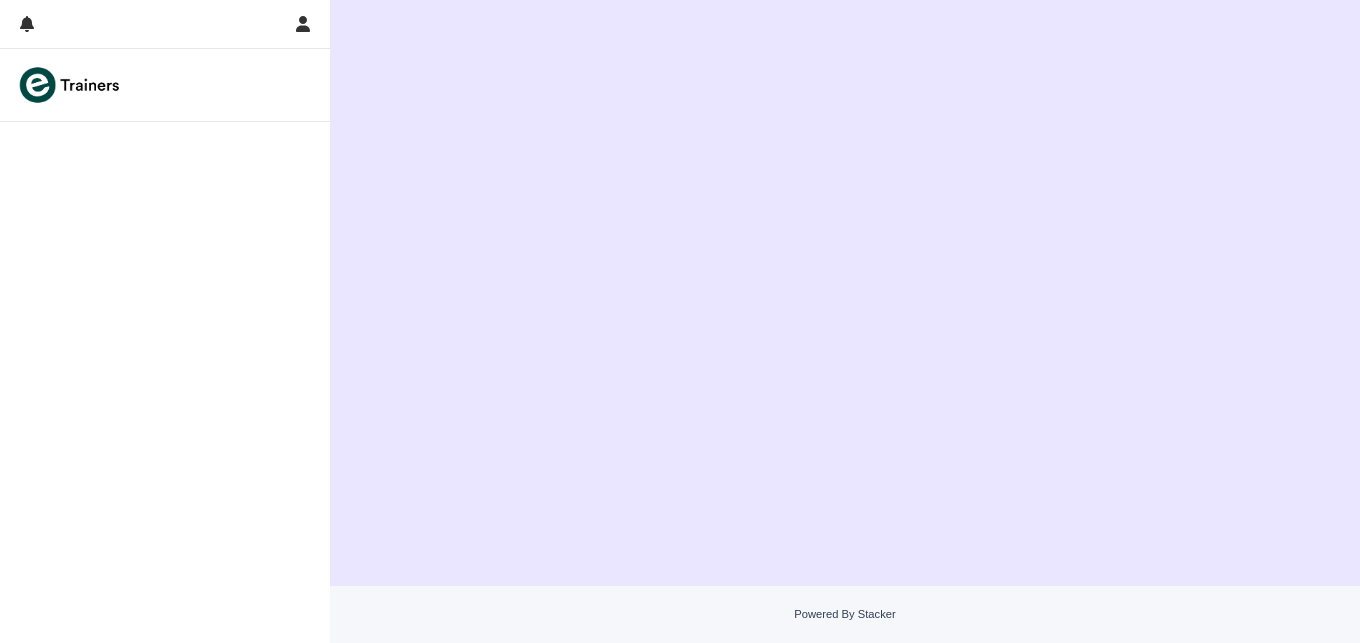 scroll, scrollTop: 0, scrollLeft: 0, axis: both 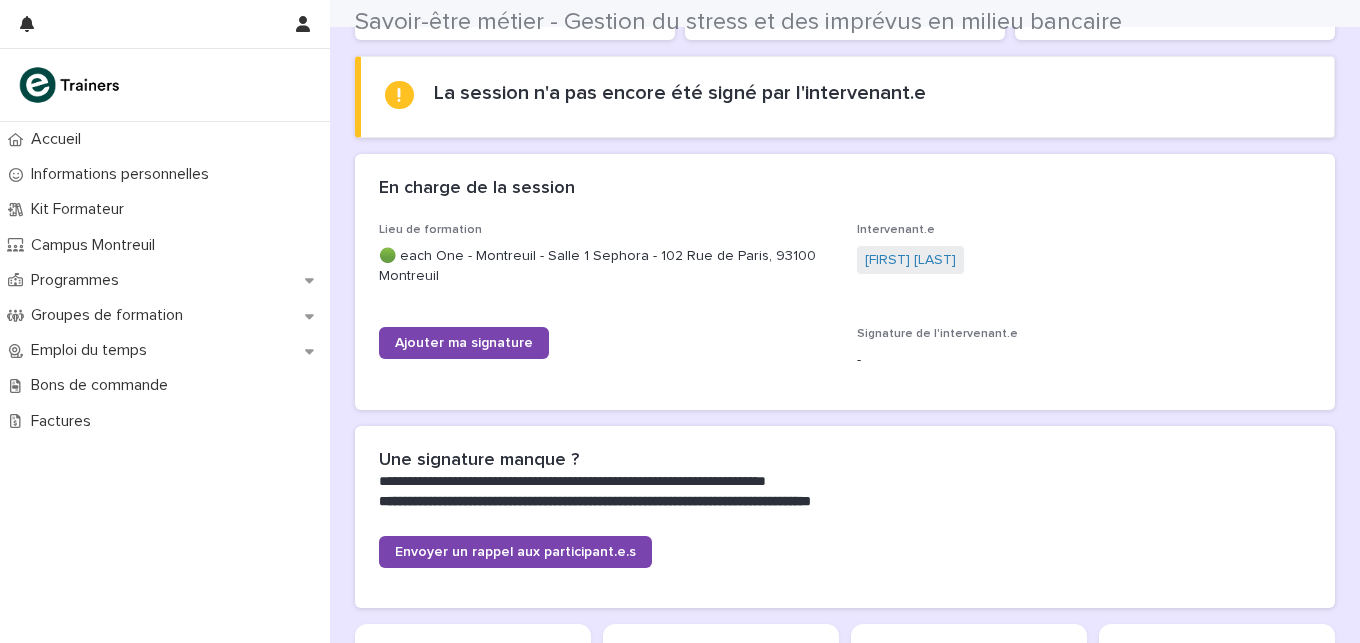 click on "**********" at bounding box center [845, 1204] 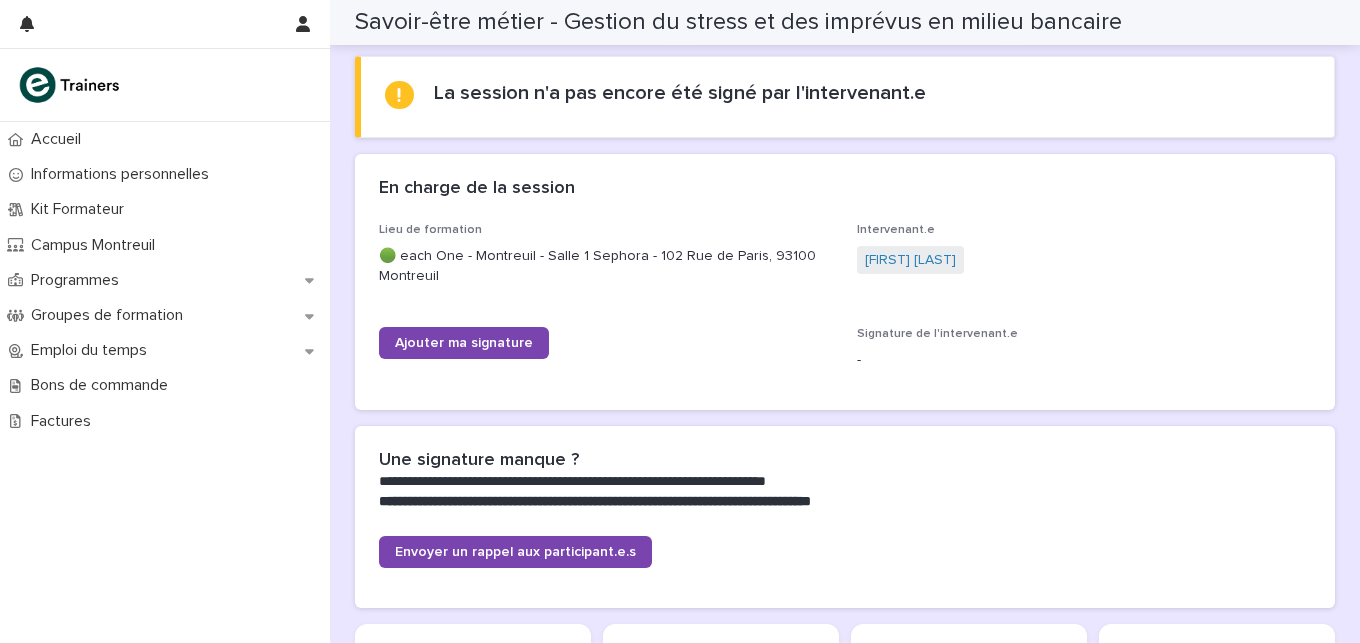 scroll, scrollTop: 796, scrollLeft: 0, axis: vertical 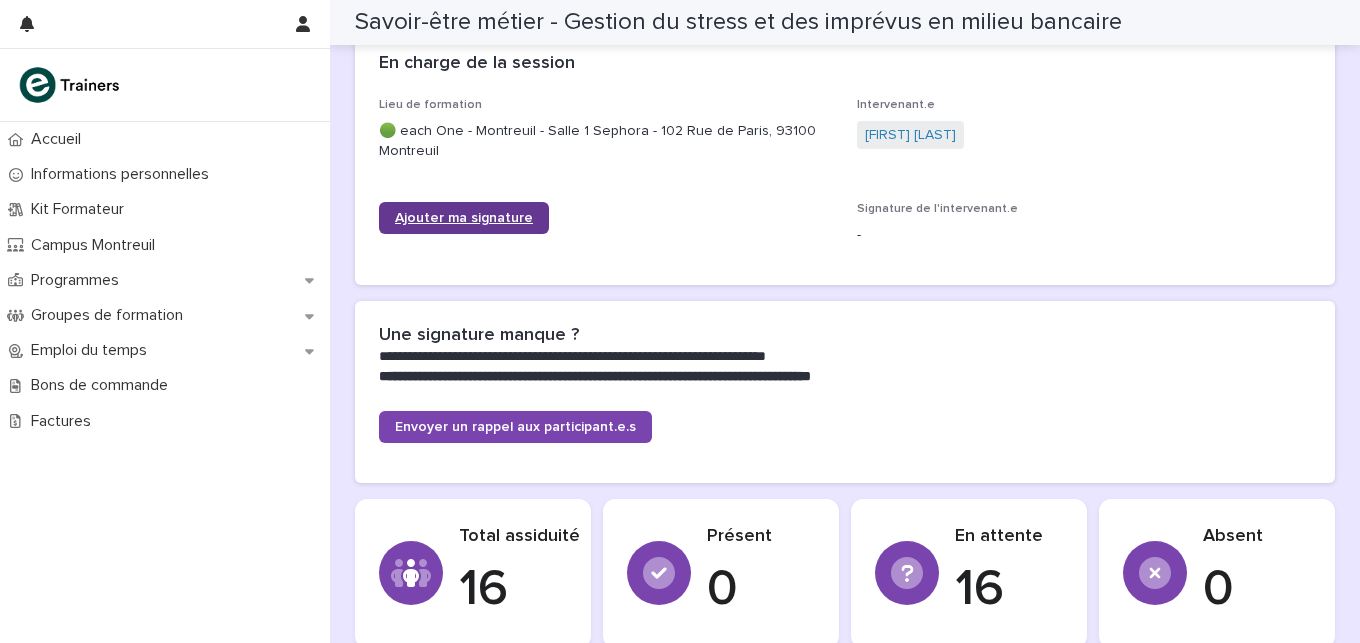 click on "Ajouter ma signature" at bounding box center (464, 218) 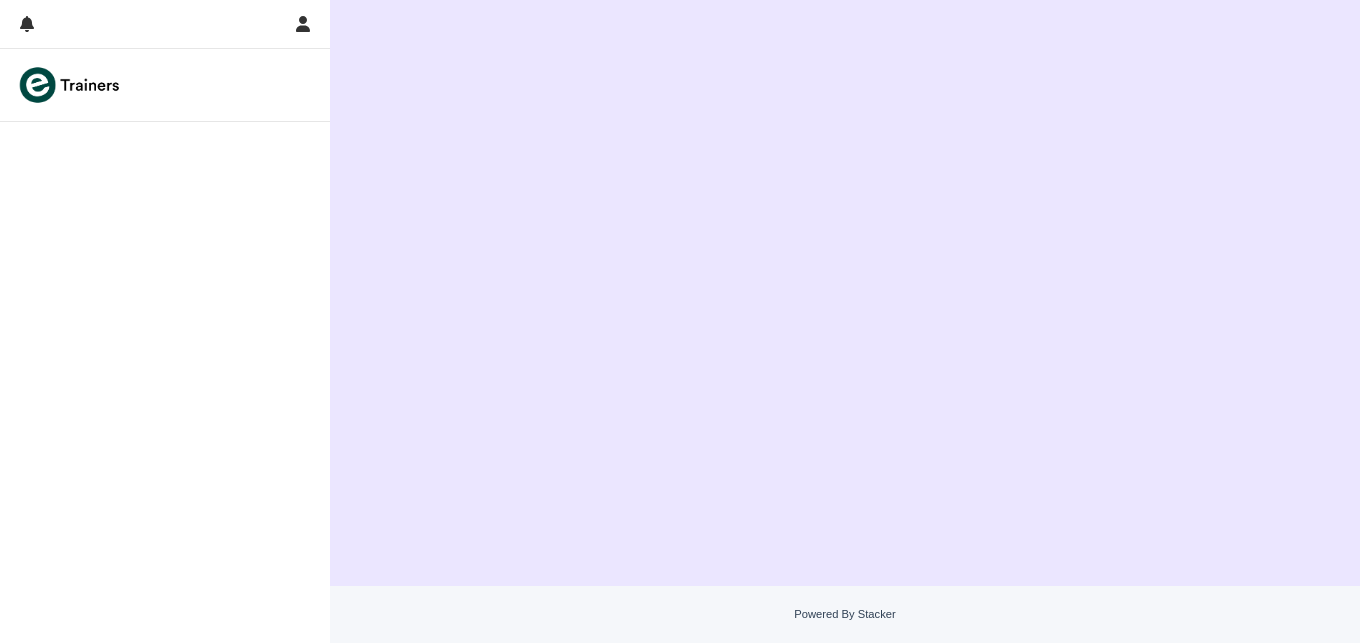 scroll, scrollTop: 0, scrollLeft: 0, axis: both 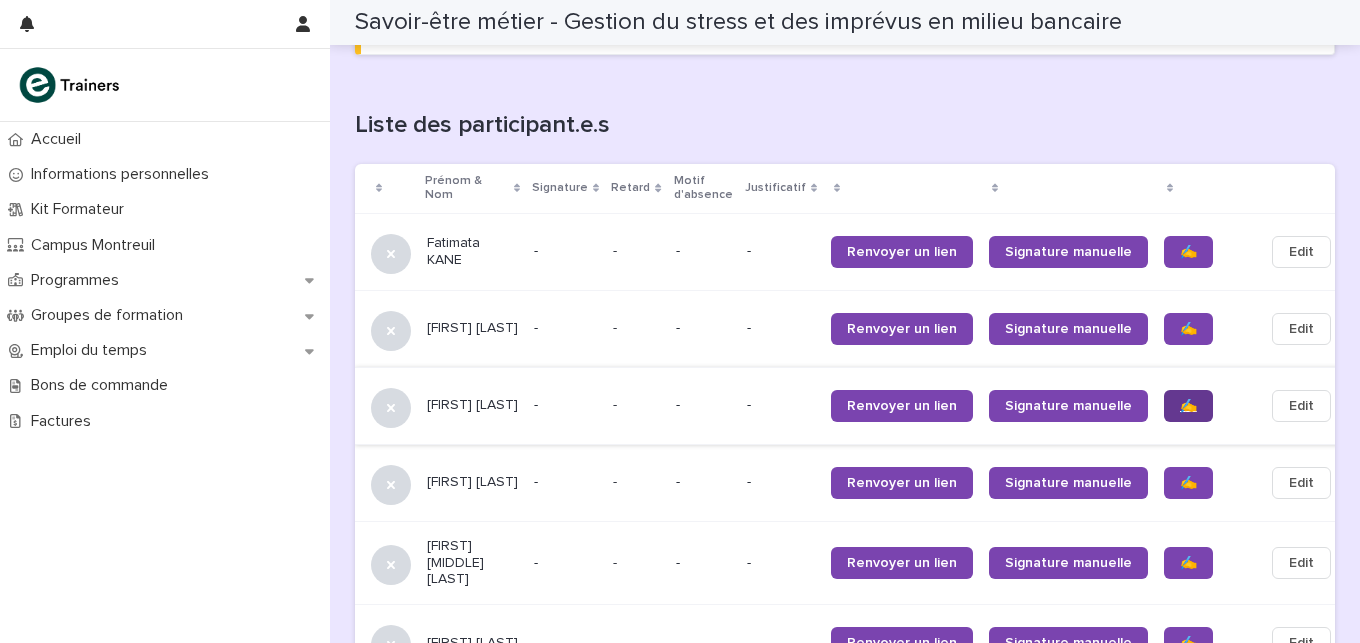 click on "✍️" at bounding box center [1188, 406] 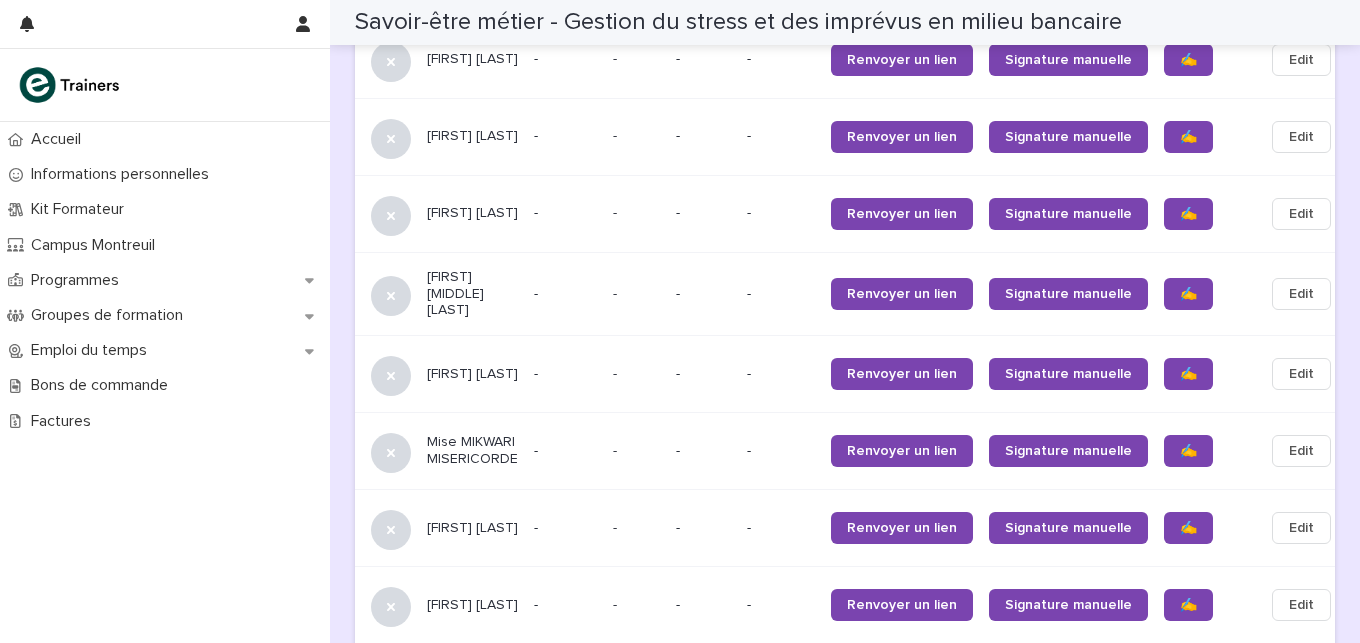 scroll, scrollTop: 1513, scrollLeft: 0, axis: vertical 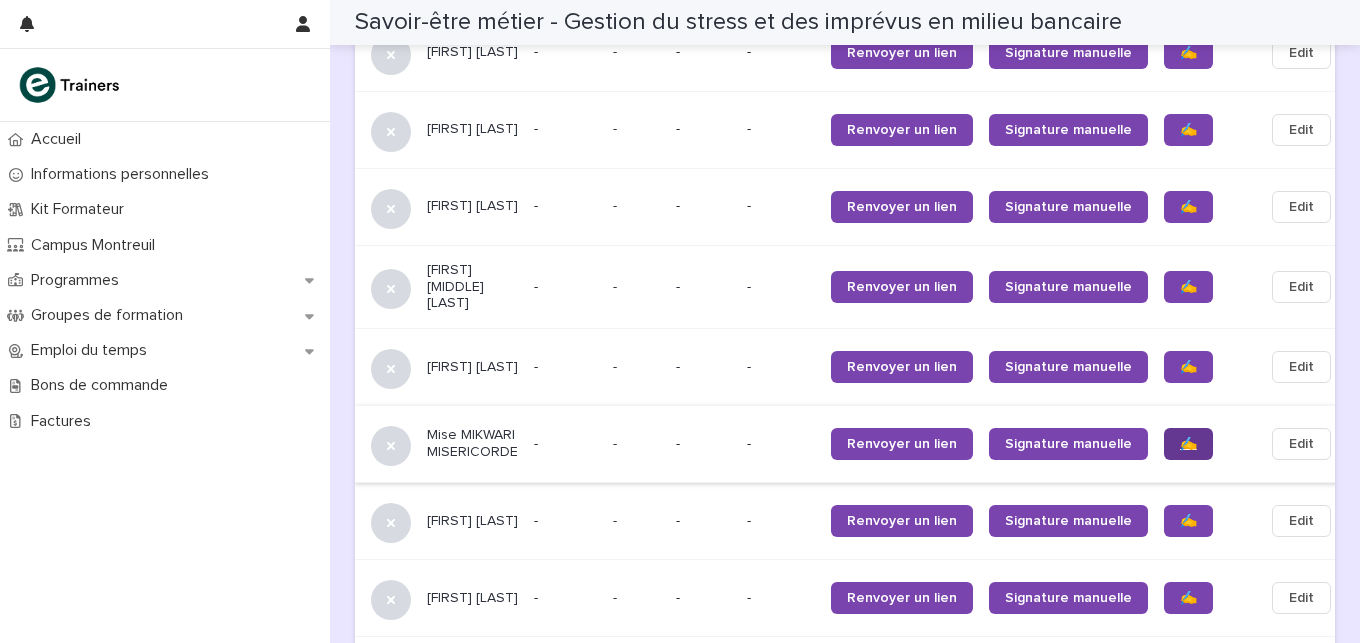 click on "✍️" at bounding box center (1188, 444) 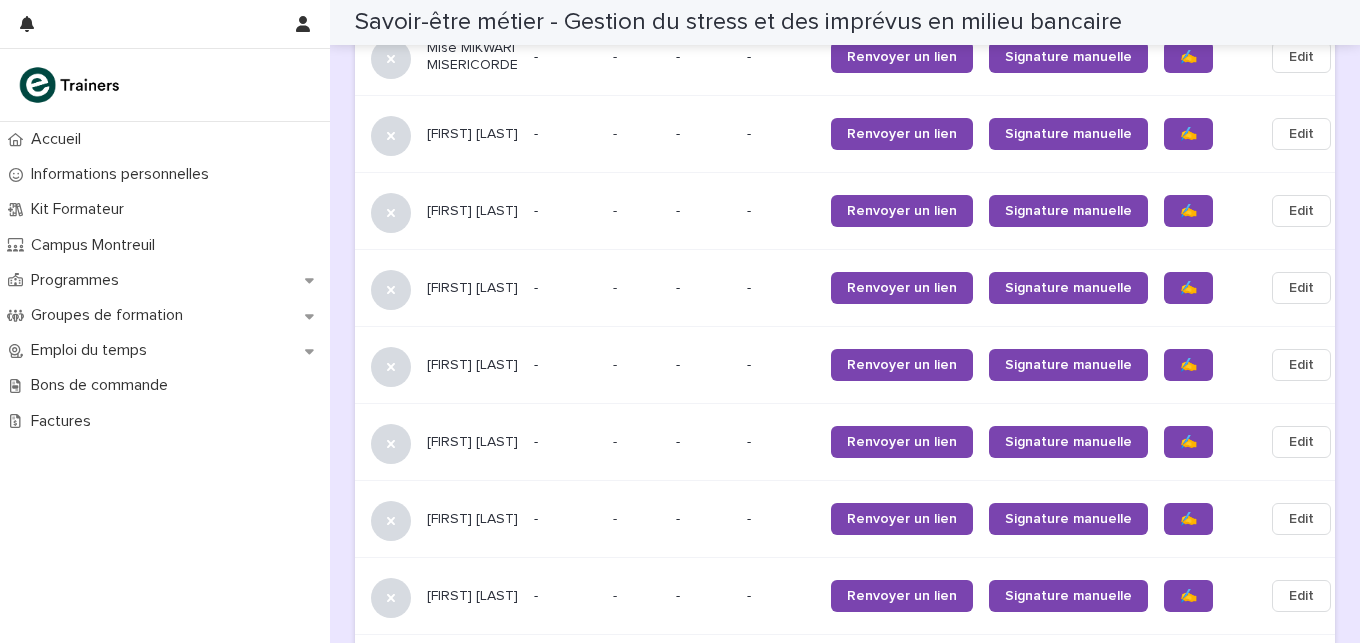scroll, scrollTop: 1907, scrollLeft: 0, axis: vertical 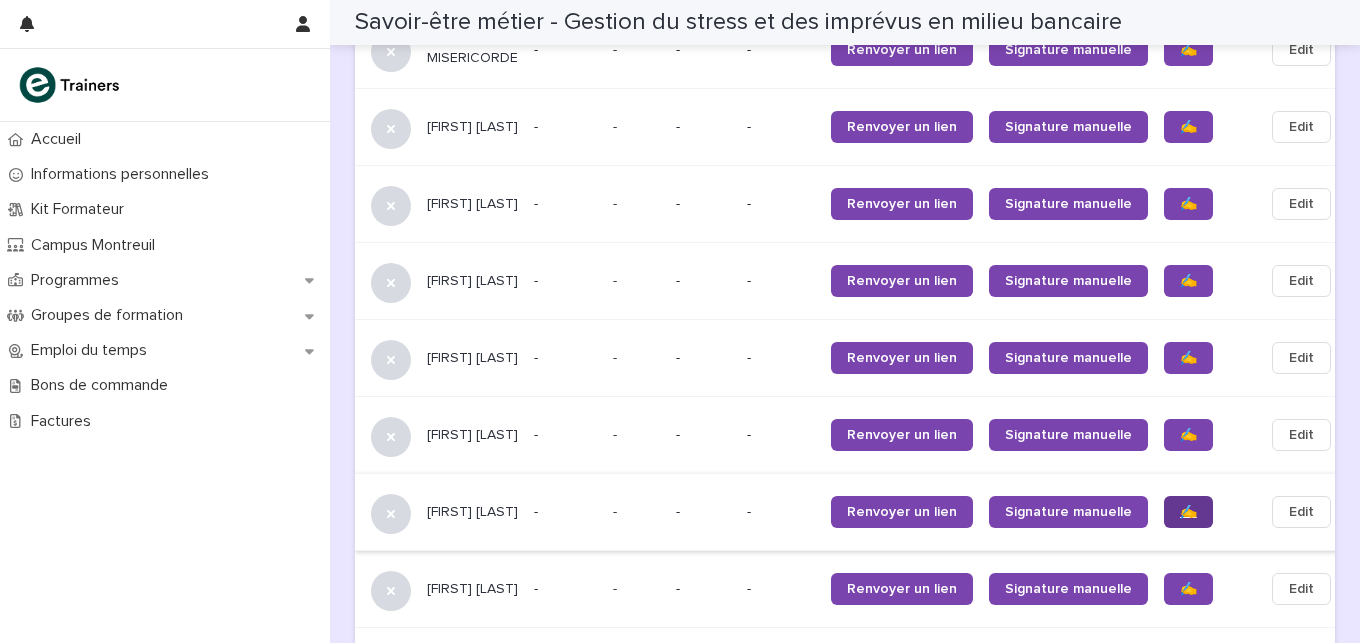 click on "✍️" at bounding box center [1188, 512] 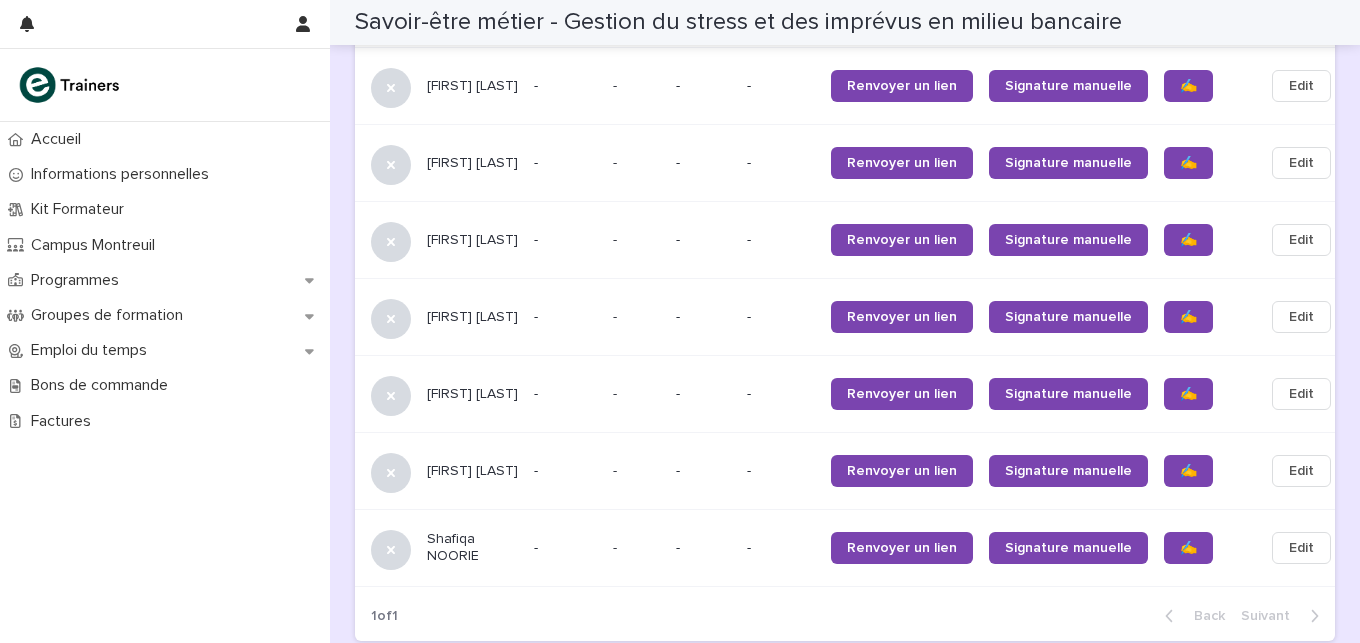 scroll, scrollTop: 2112, scrollLeft: 0, axis: vertical 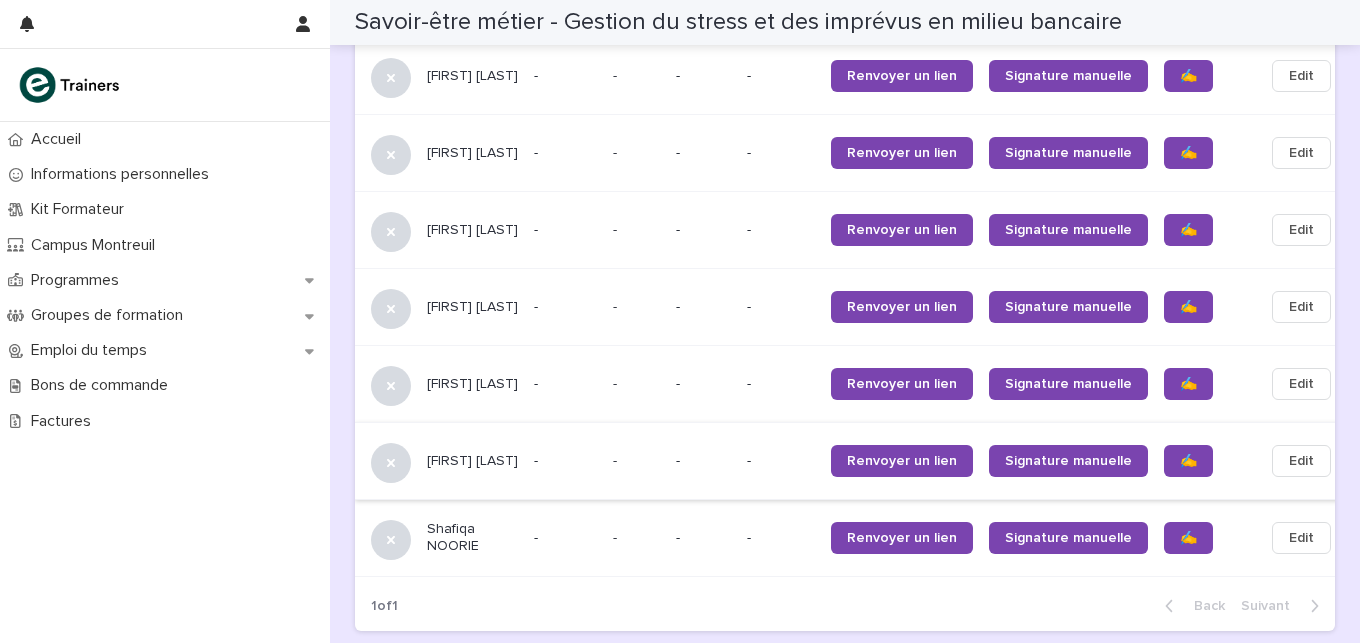 click on "Edit" at bounding box center (1301, 461) 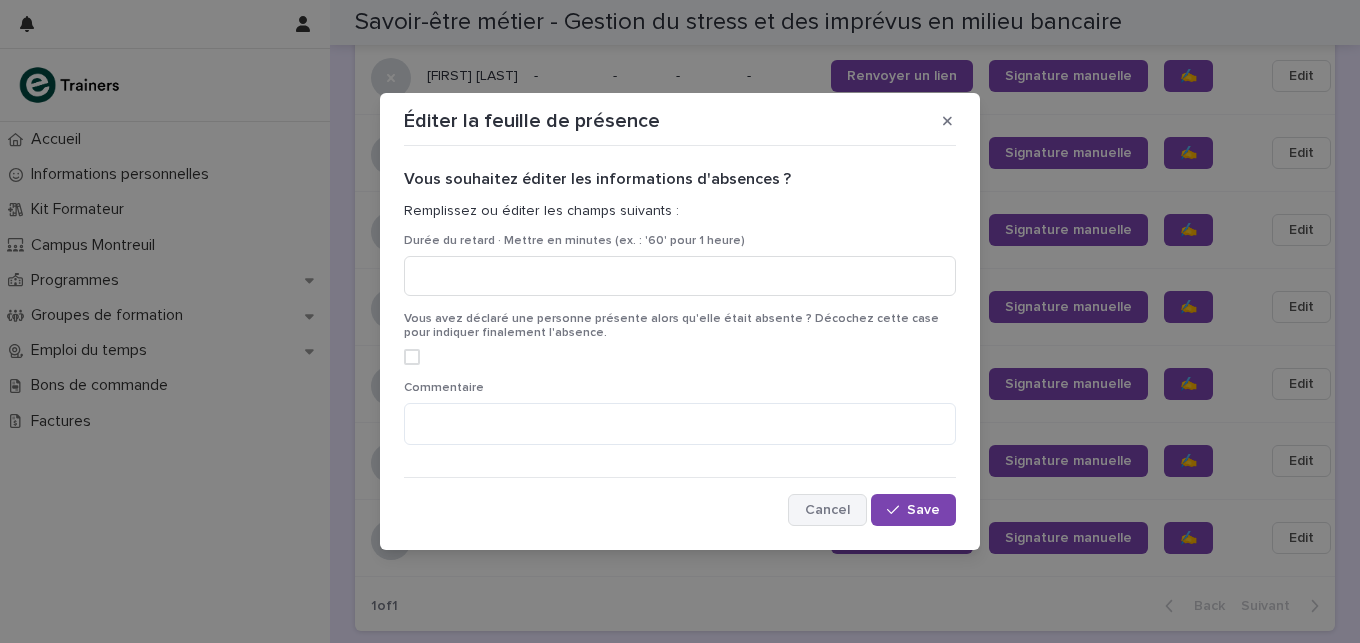 click on "Cancel" at bounding box center [827, 510] 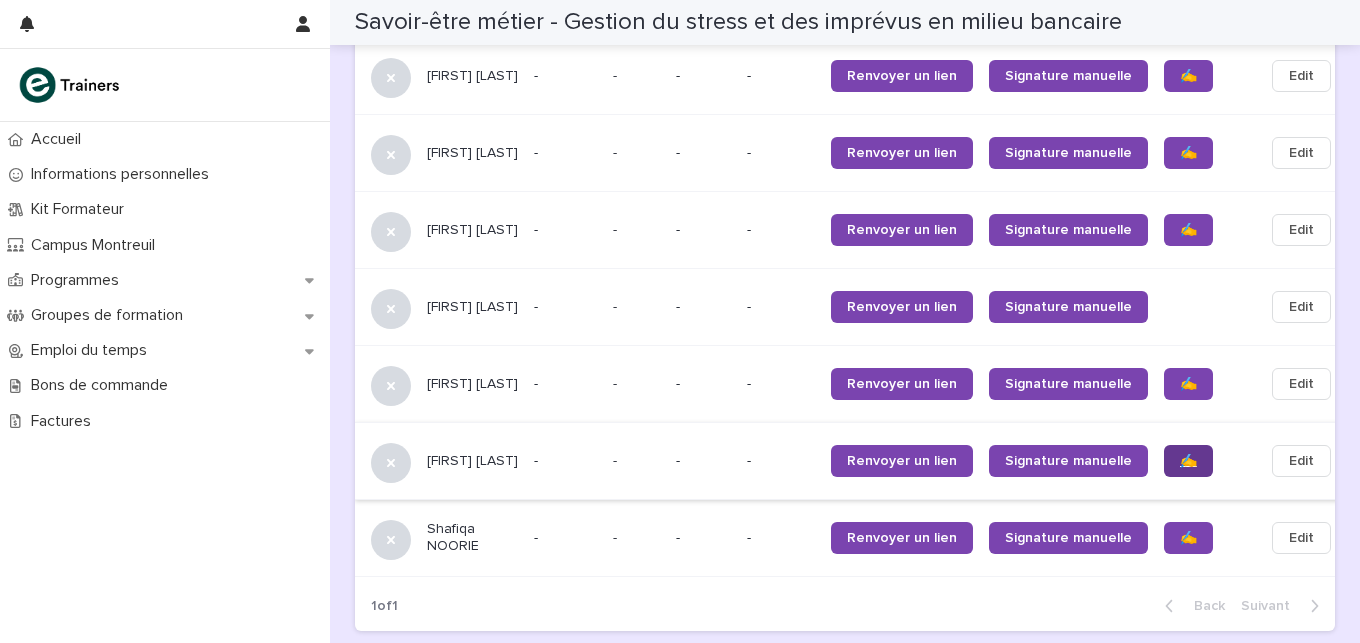 click on "✍️" at bounding box center [1188, 461] 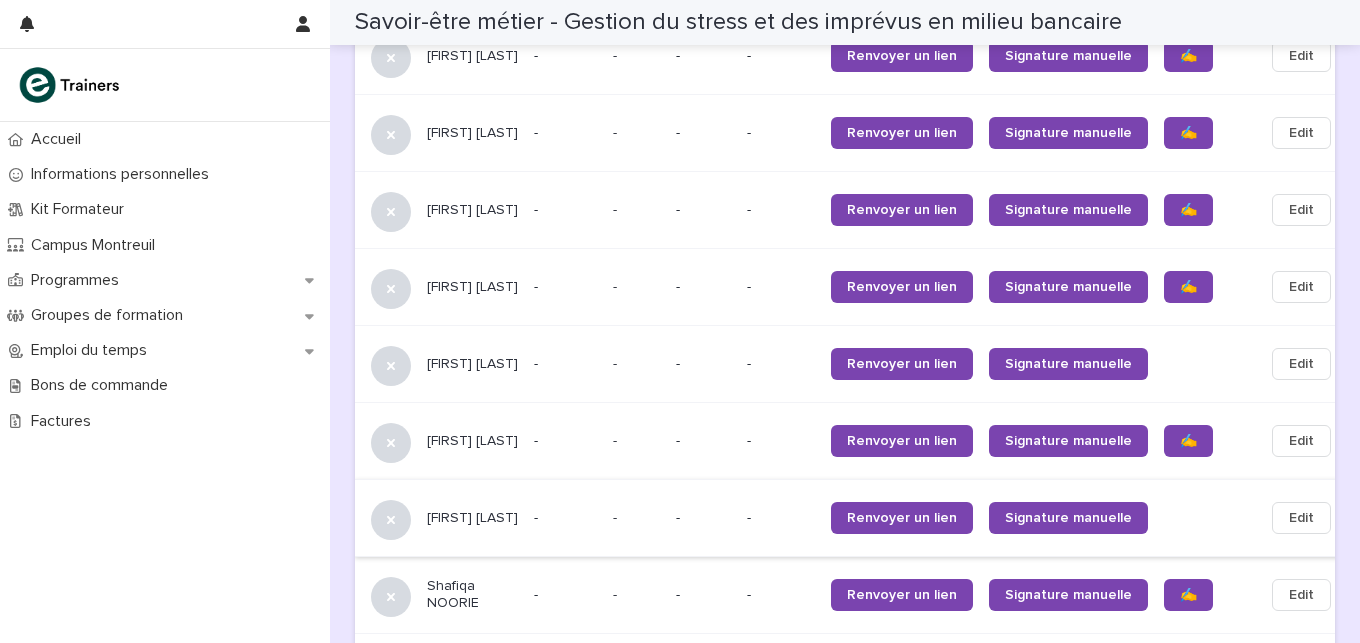 scroll, scrollTop: 2048, scrollLeft: 0, axis: vertical 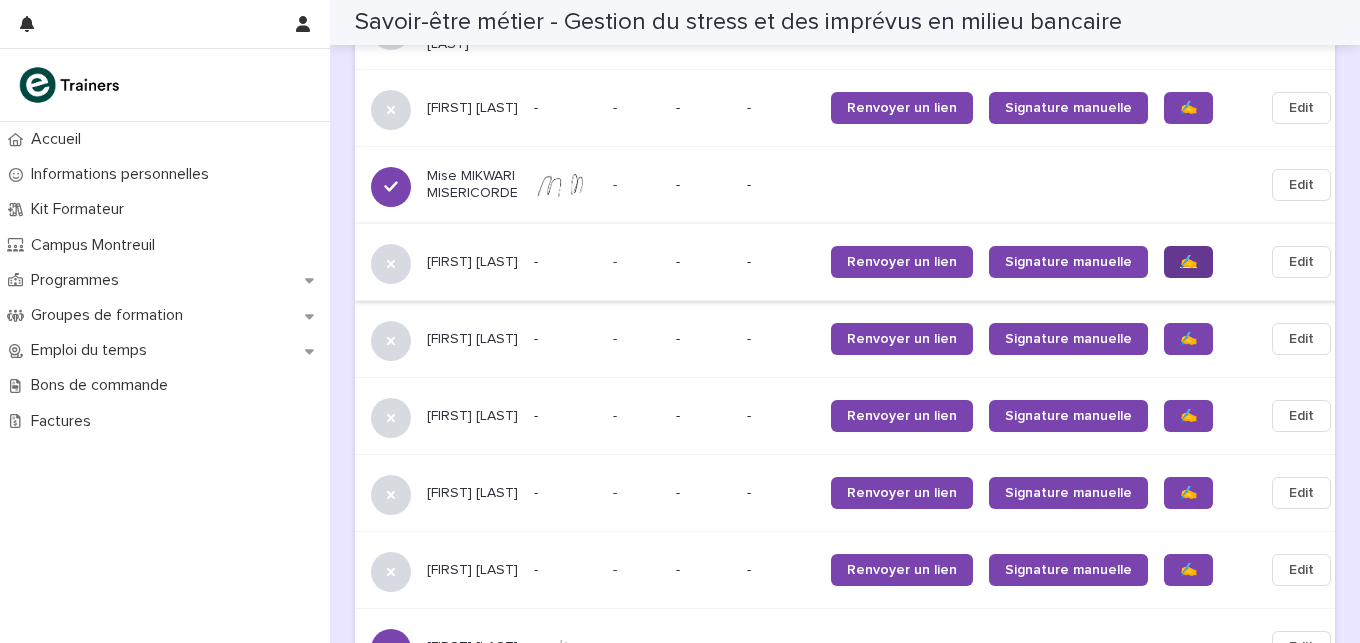 click on "✍️" at bounding box center [1188, 262] 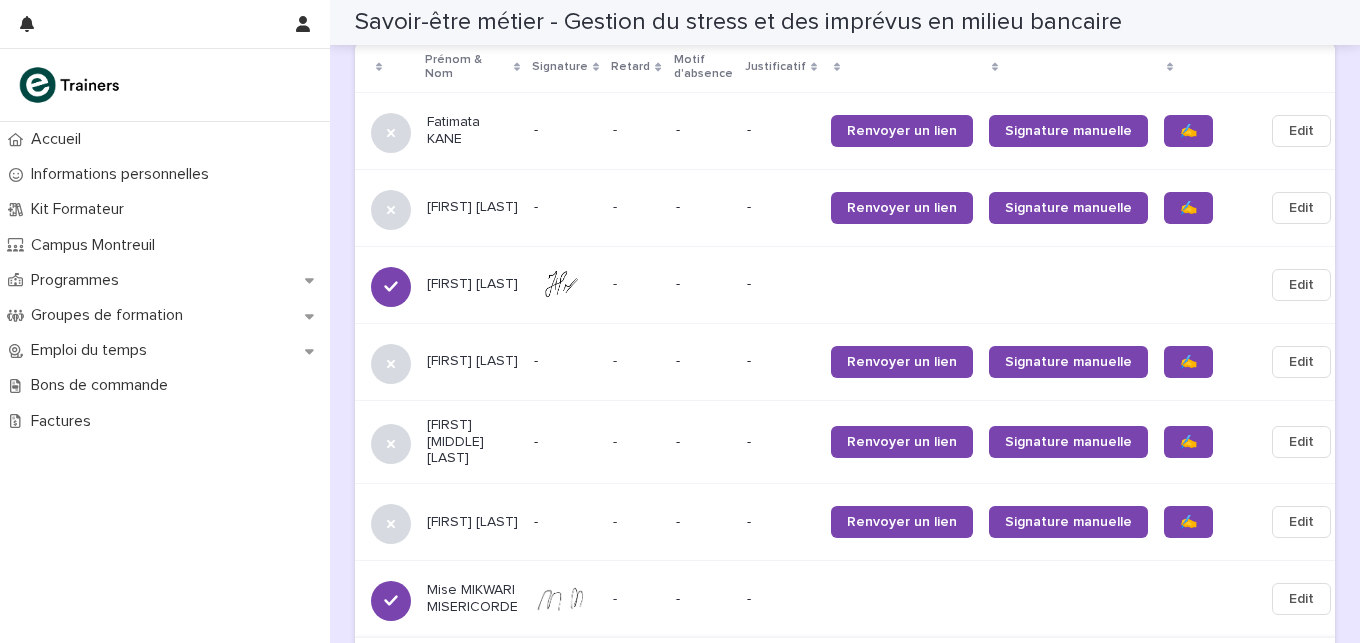 scroll, scrollTop: 1365, scrollLeft: 0, axis: vertical 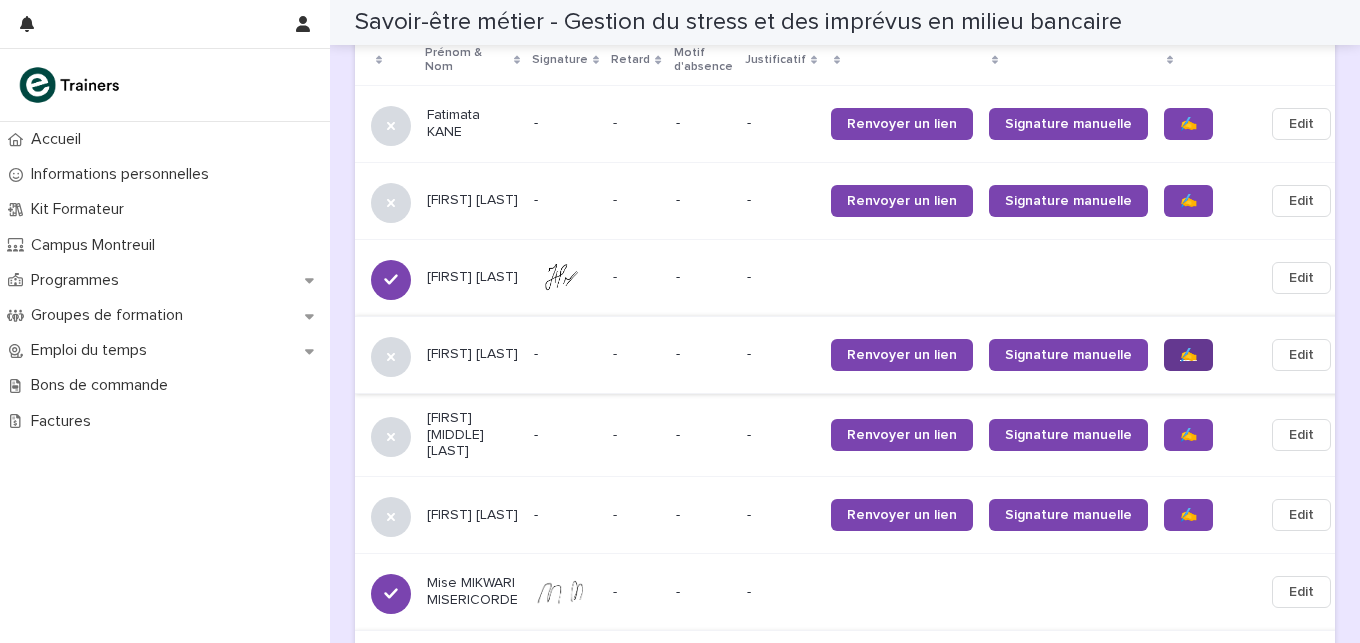 click on "✍️" at bounding box center [1188, 355] 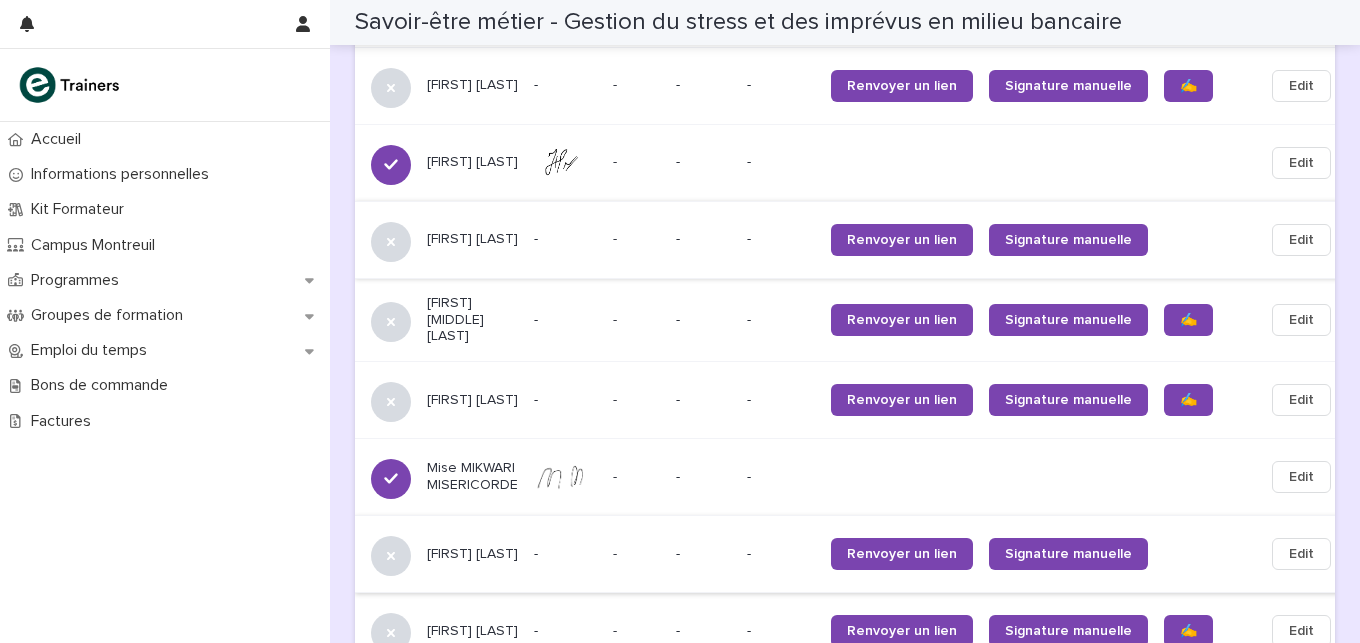 scroll, scrollTop: 1483, scrollLeft: 0, axis: vertical 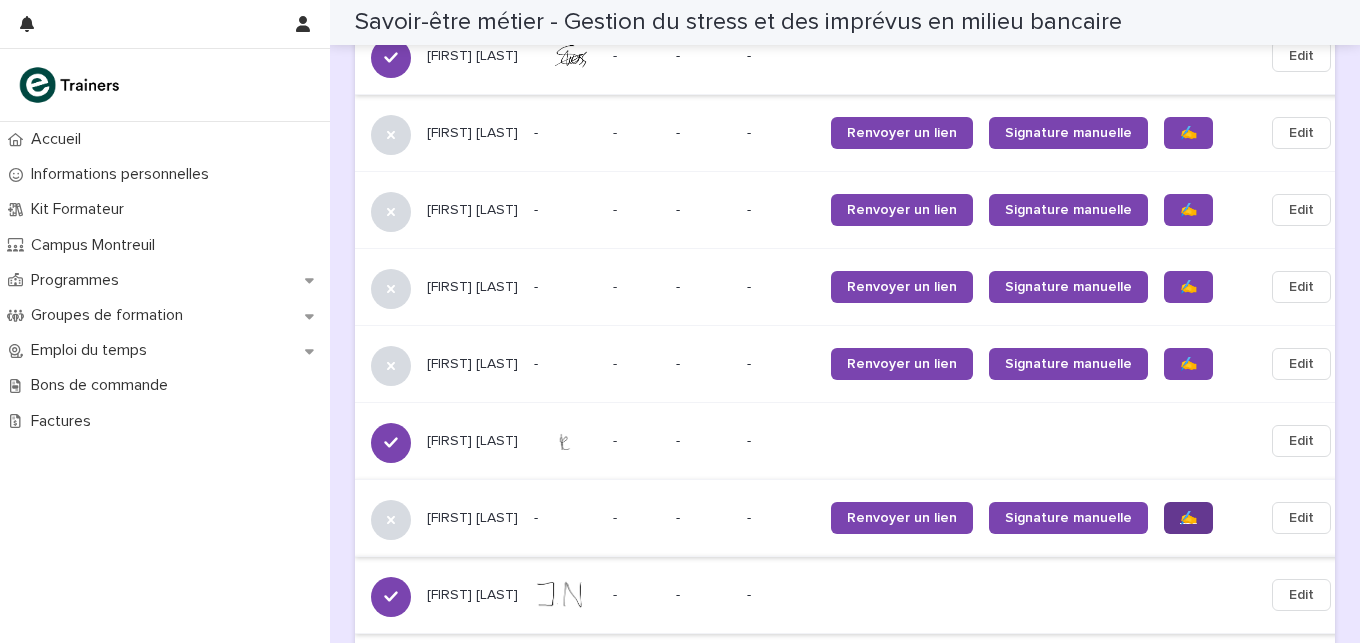 click on "✍️" at bounding box center [1188, 518] 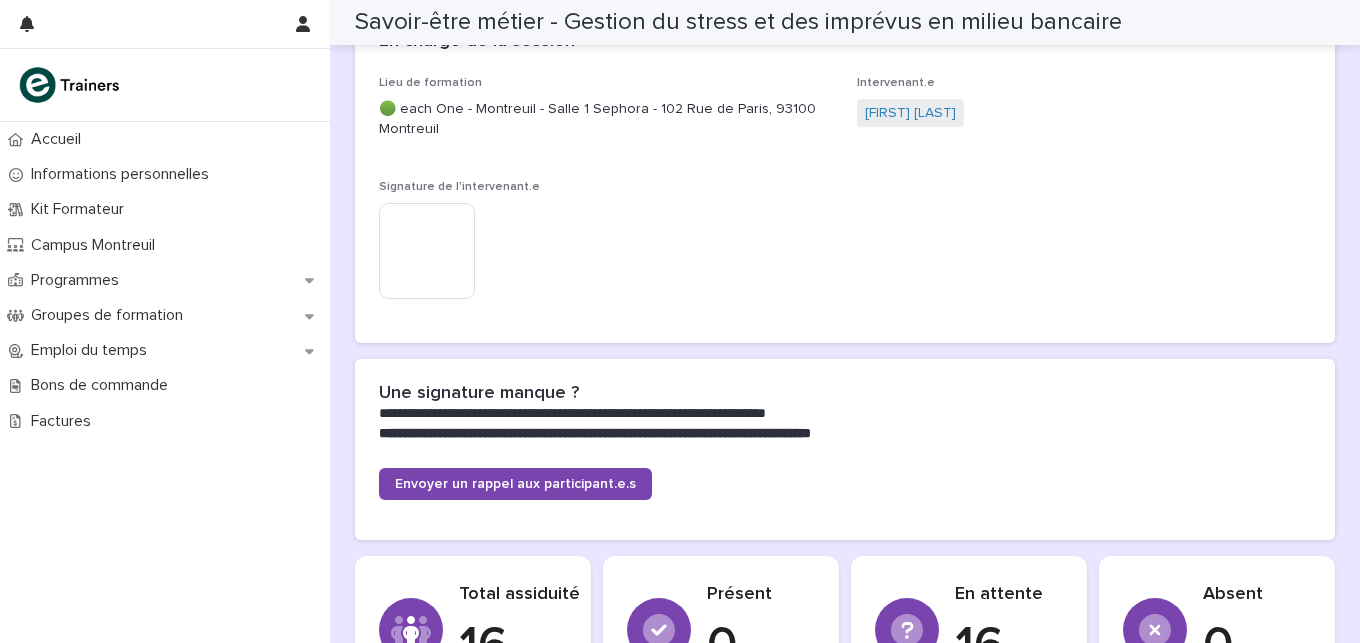 scroll, scrollTop: 269, scrollLeft: 0, axis: vertical 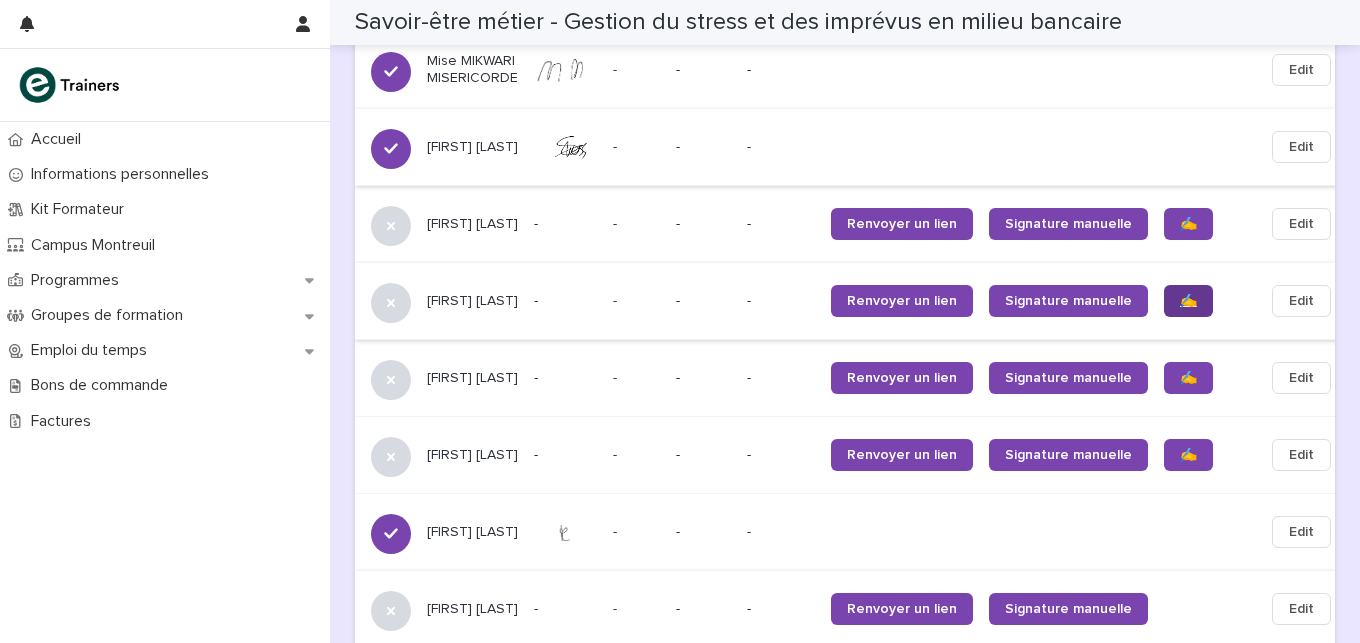 click on "✍️" at bounding box center (1188, 301) 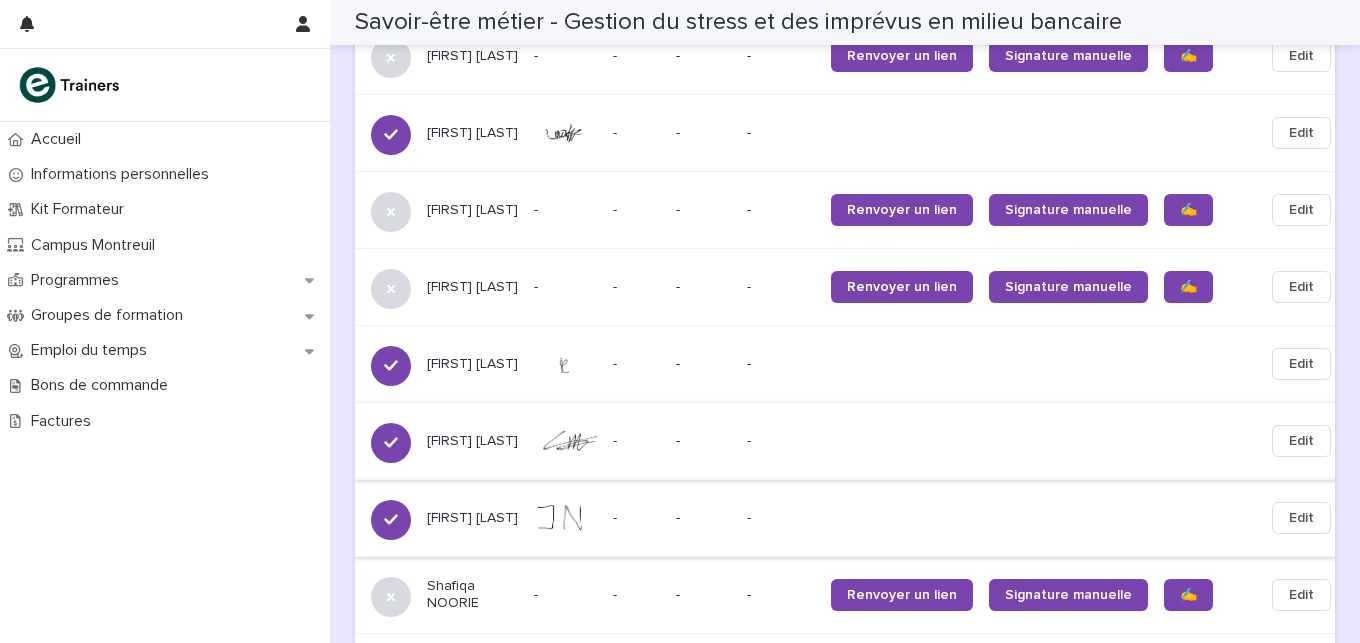 scroll, scrollTop: 2072, scrollLeft: 0, axis: vertical 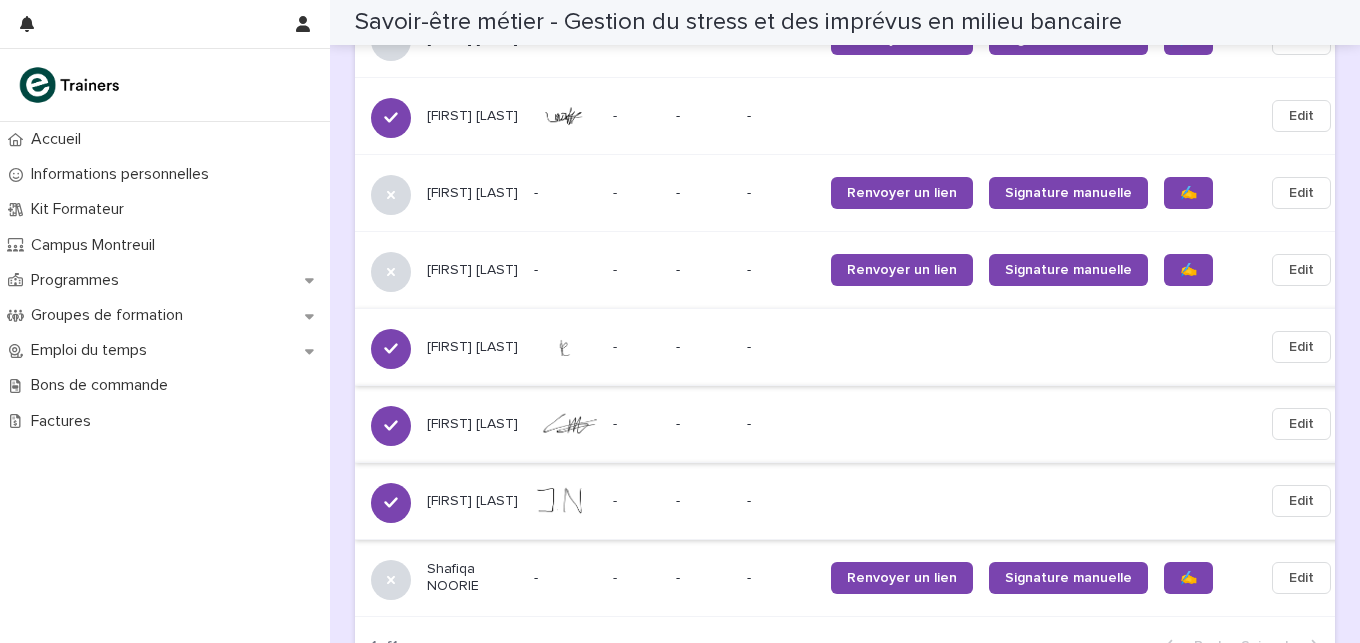 click on "Edit" at bounding box center (1301, 347) 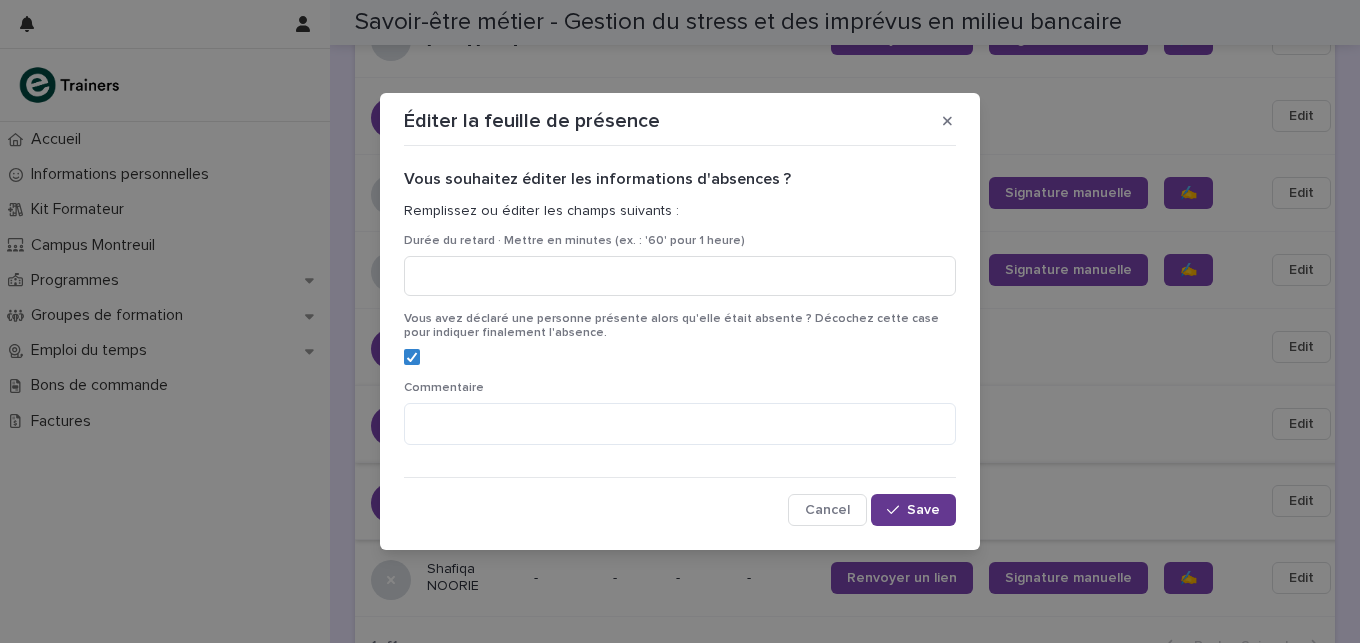 click on "Save" at bounding box center (913, 510) 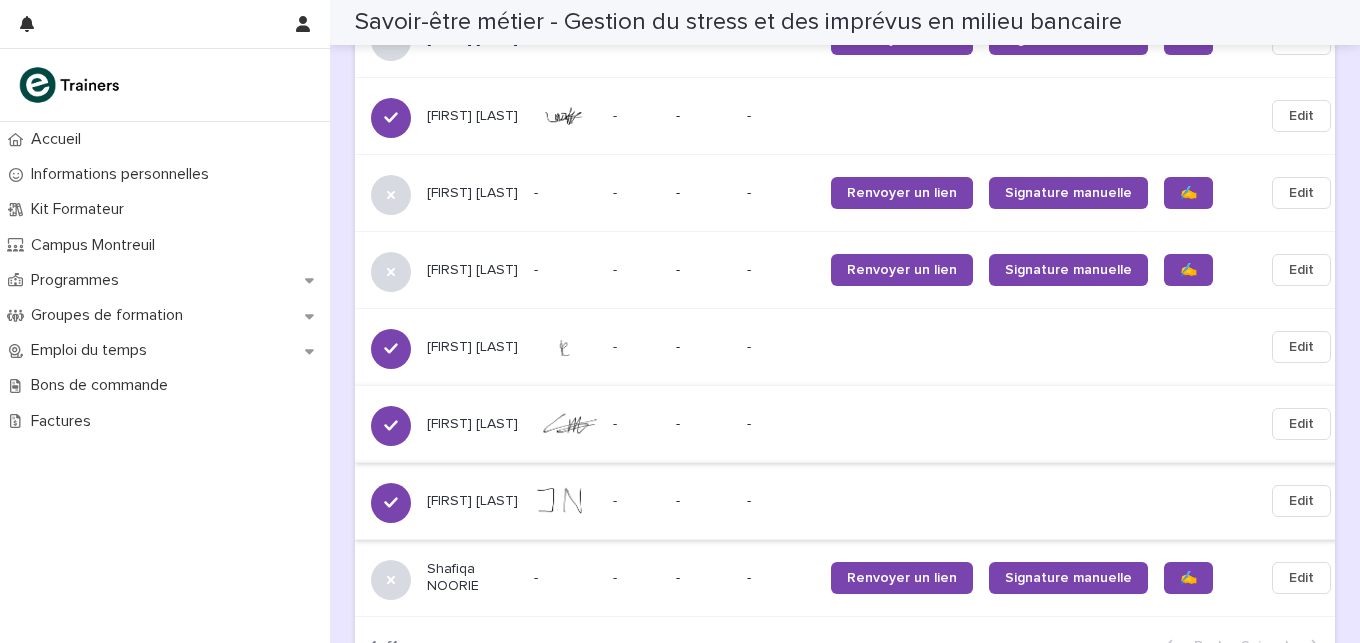 click on "Edit" at bounding box center (1301, 424) 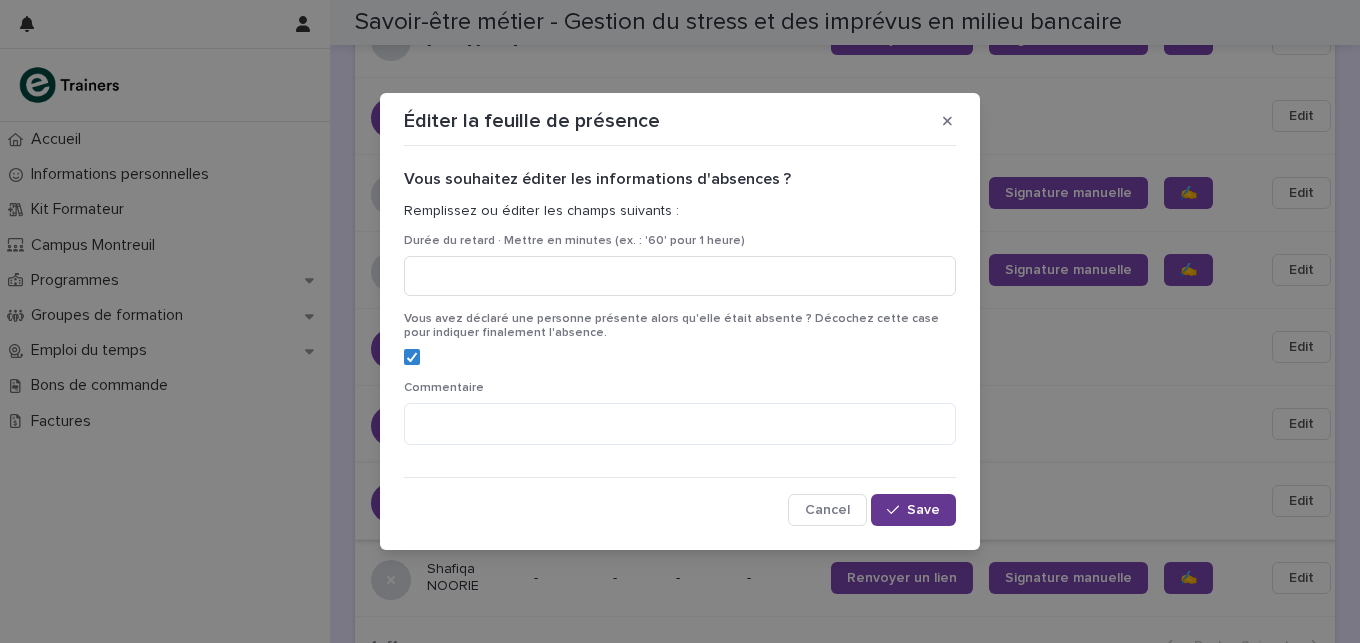 click on "Save" at bounding box center (923, 510) 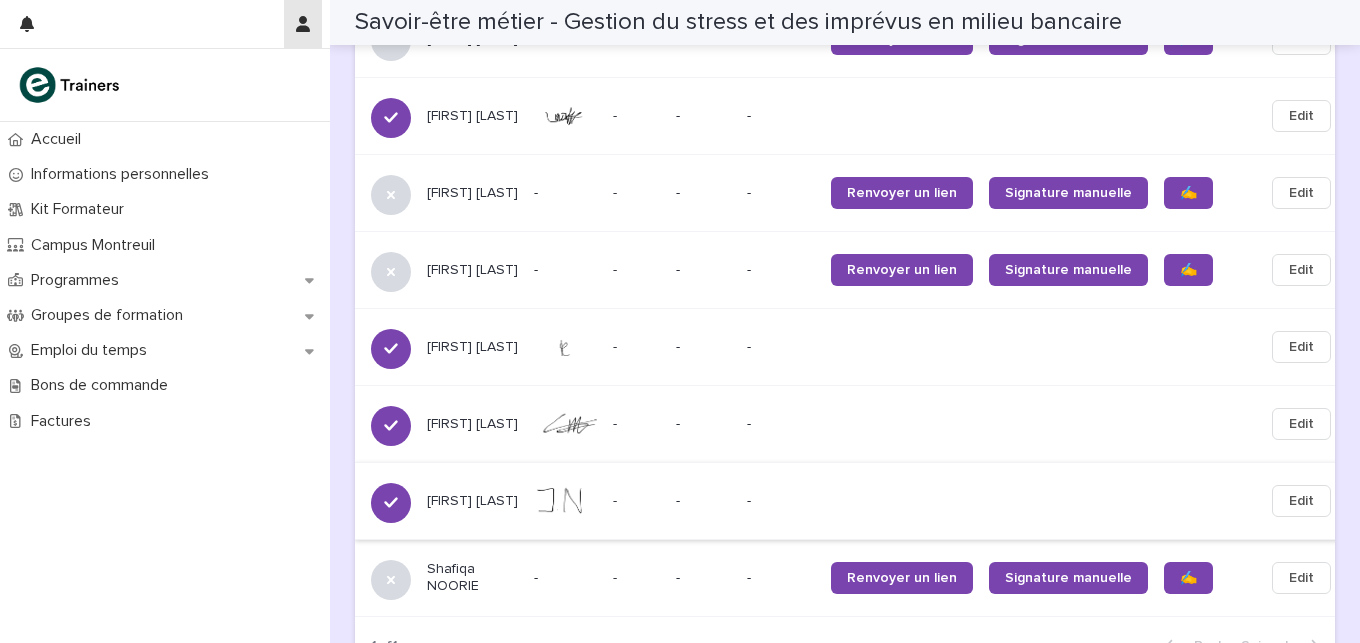 click 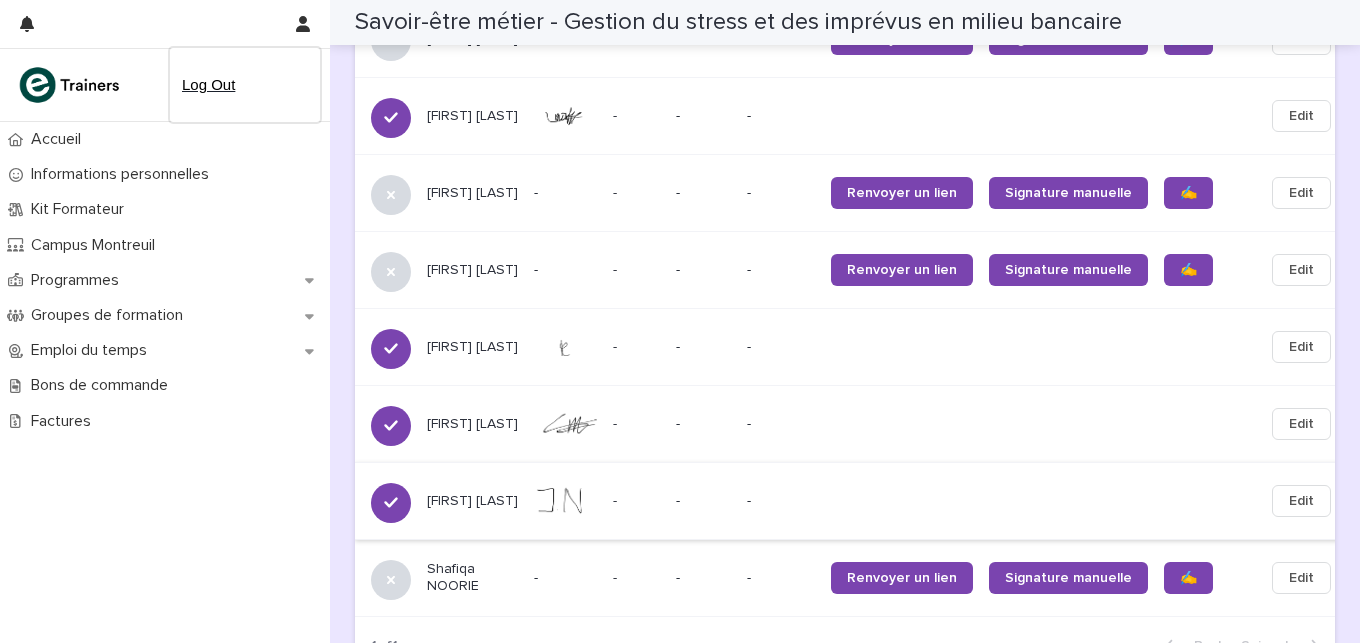 click on "Log Out" at bounding box center (245, 85) 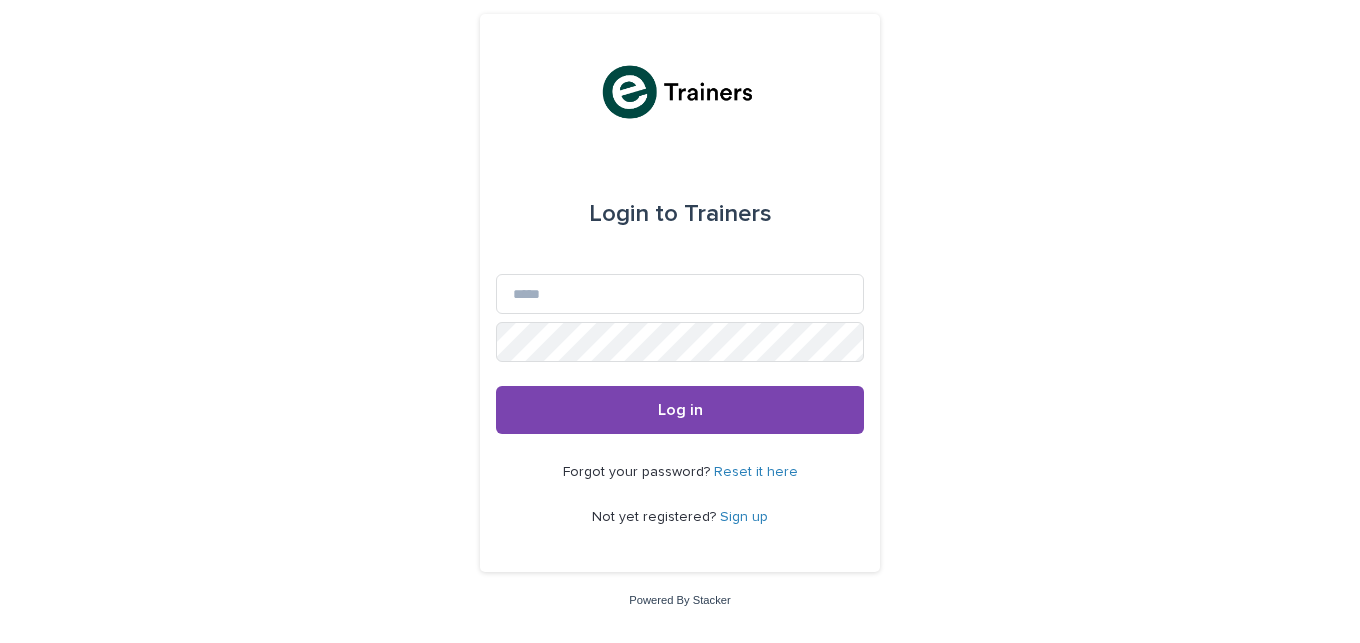 scroll, scrollTop: 0, scrollLeft: 0, axis: both 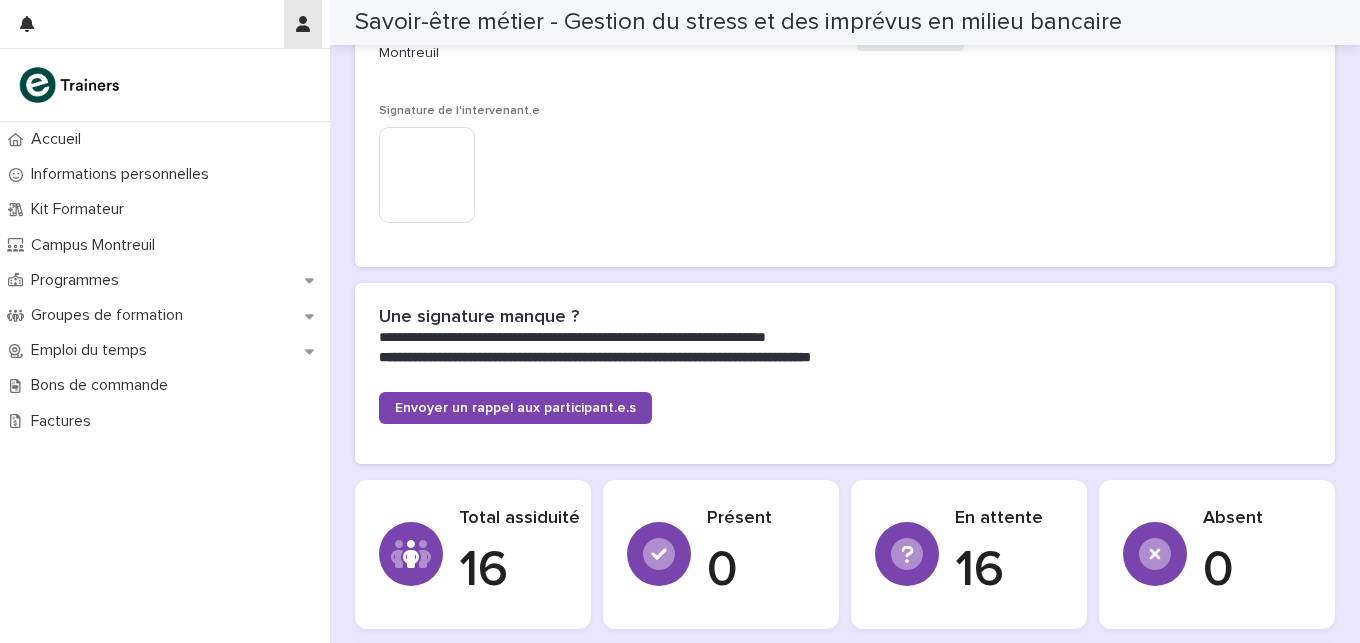 click 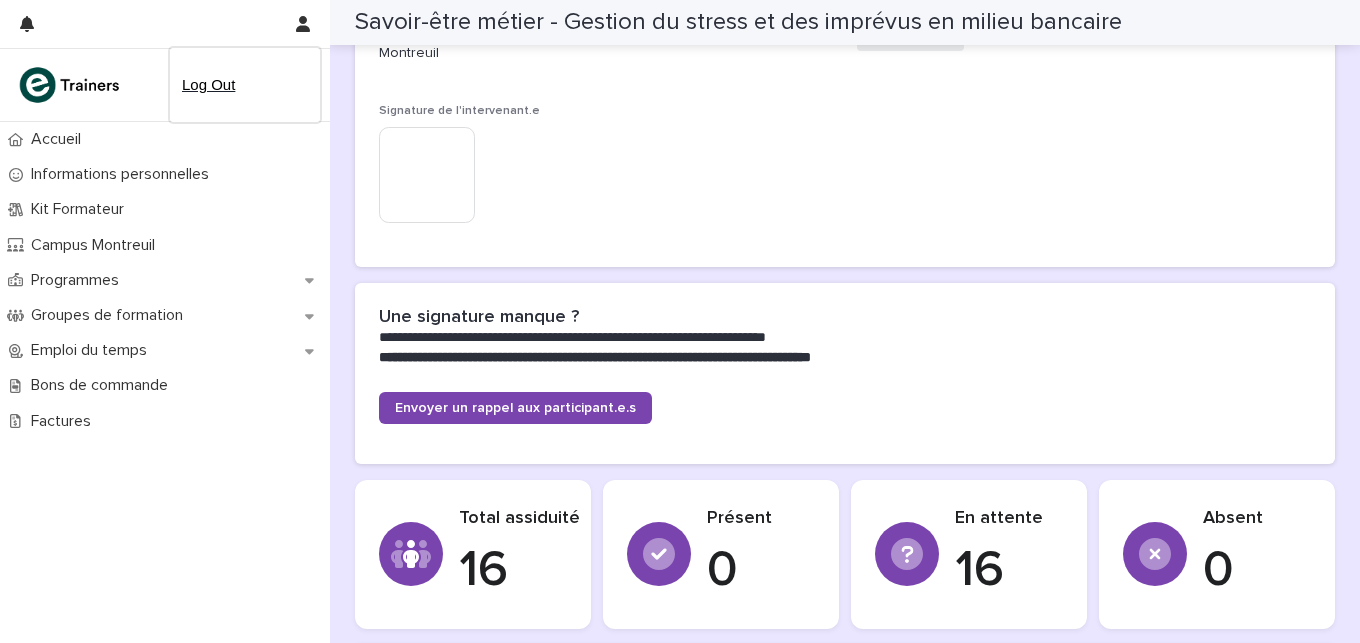 click on "Log Out" at bounding box center [245, 85] 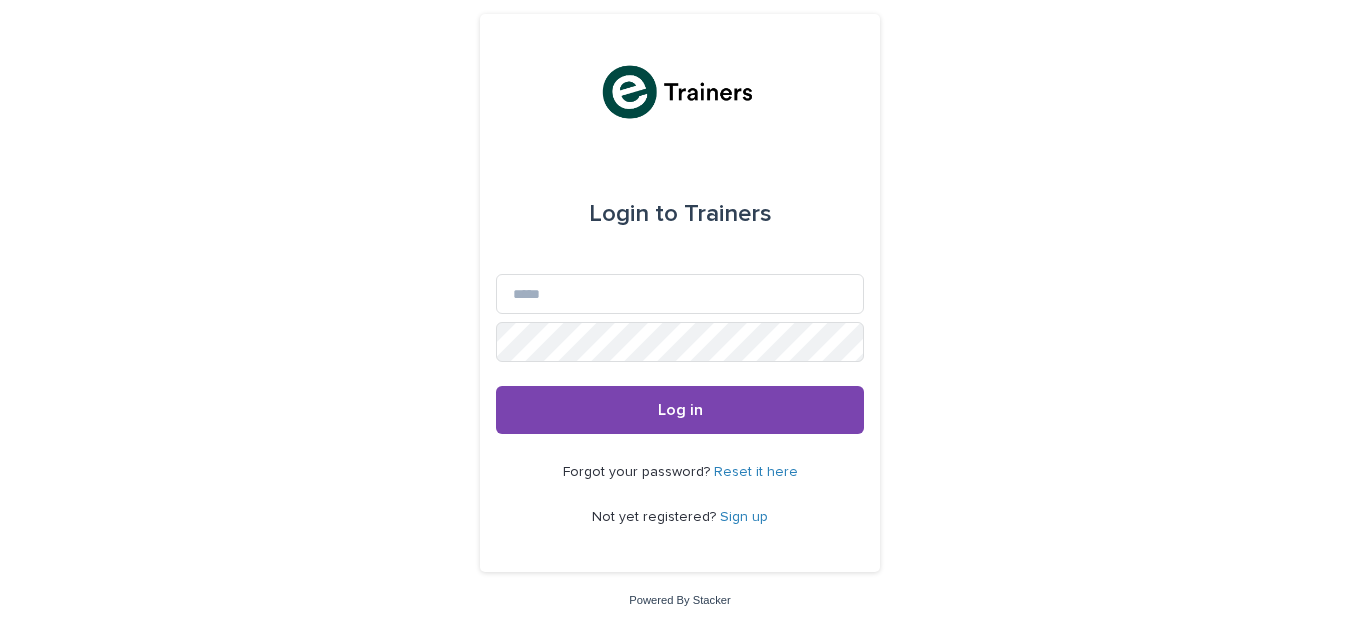 scroll, scrollTop: 0, scrollLeft: 0, axis: both 